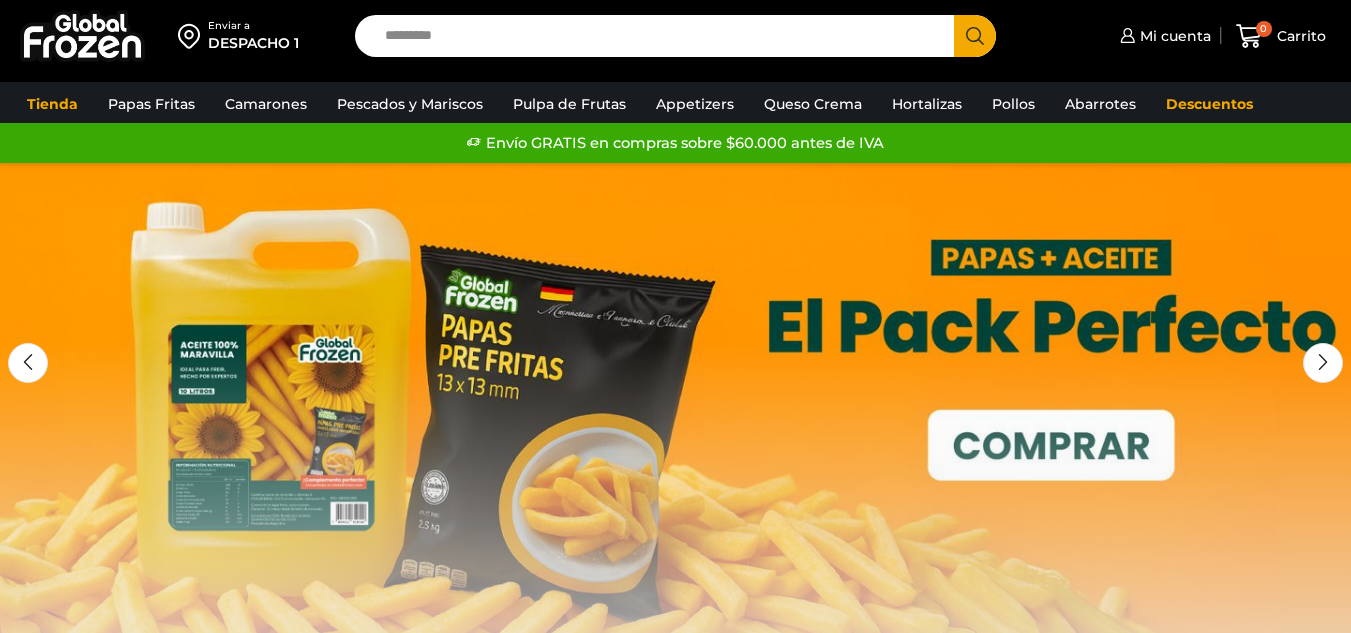 scroll, scrollTop: 0, scrollLeft: 0, axis: both 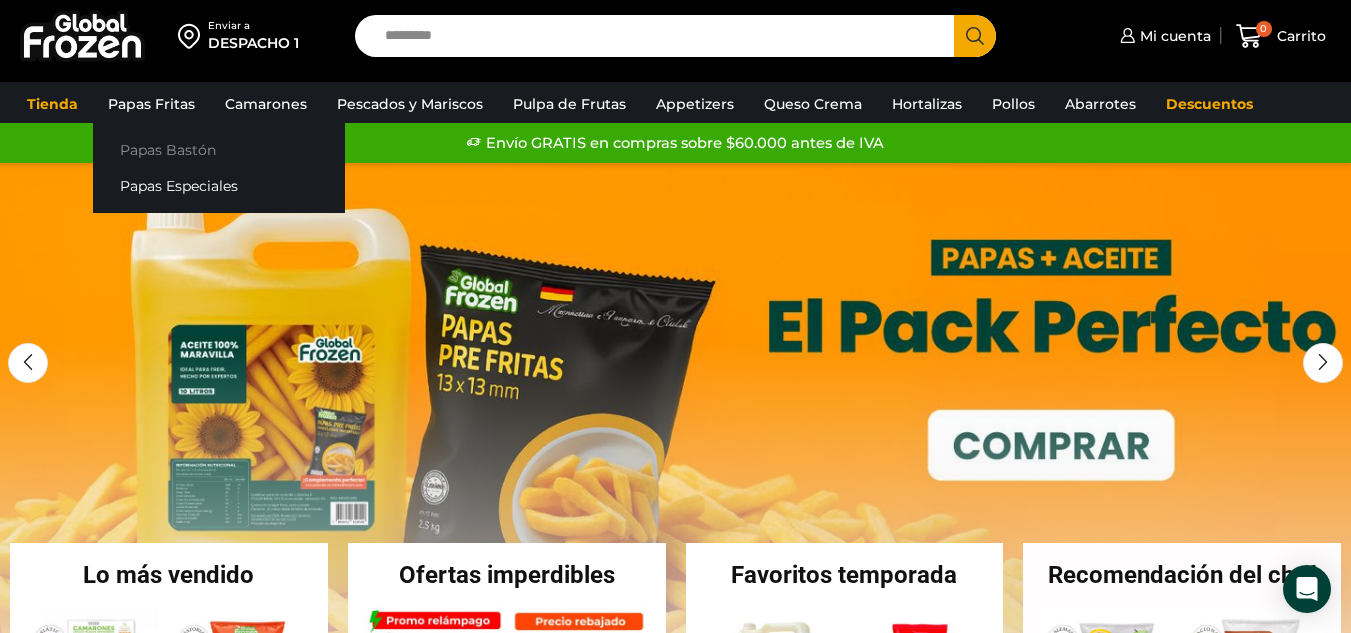 click on "Papas Bastón" at bounding box center (219, 149) 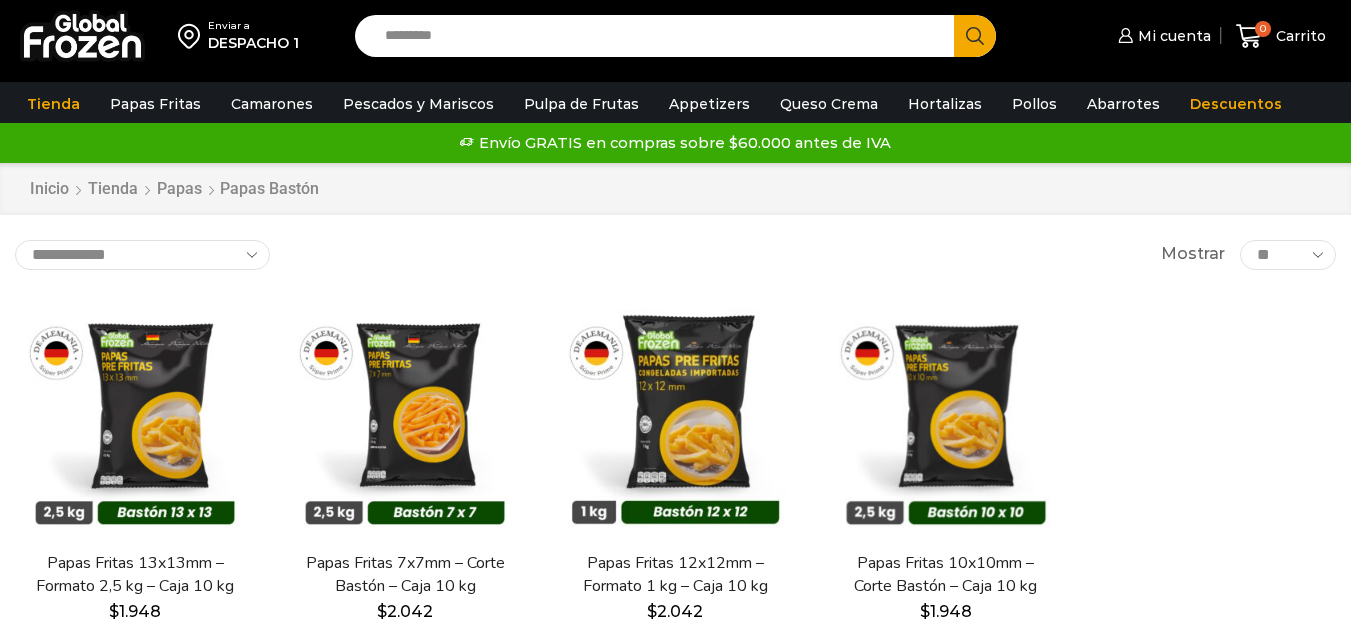 scroll, scrollTop: 0, scrollLeft: 0, axis: both 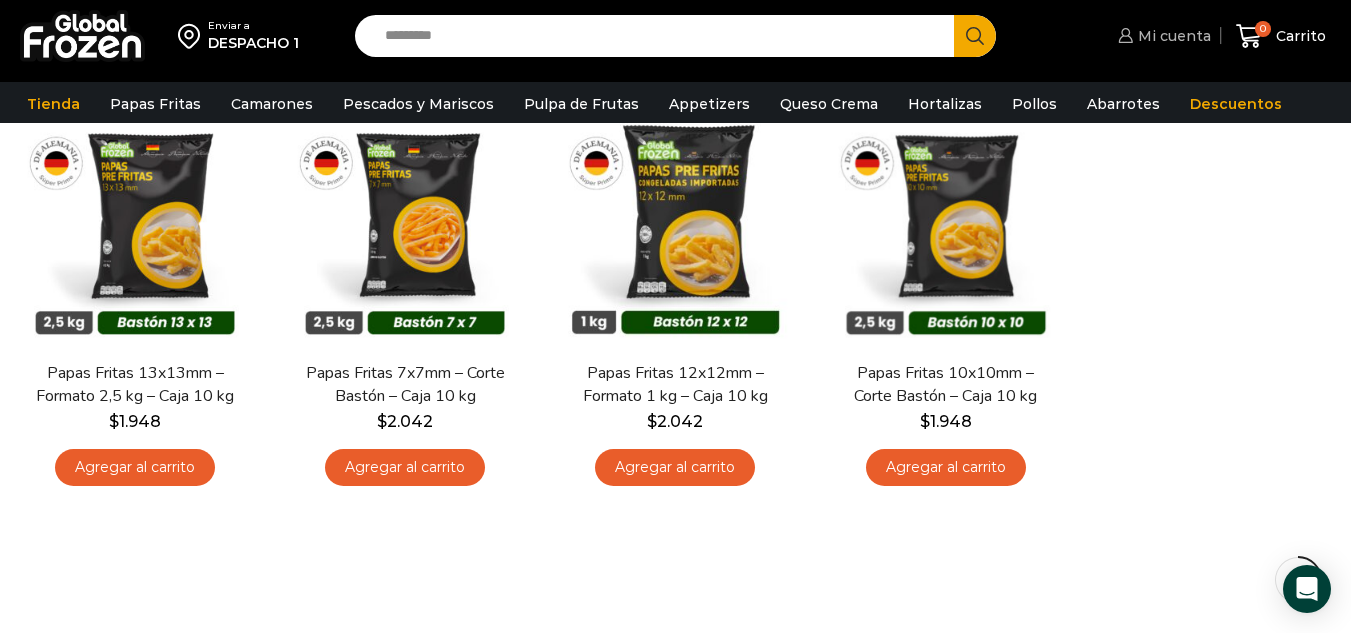 click on "Mi cuenta" at bounding box center [1172, 36] 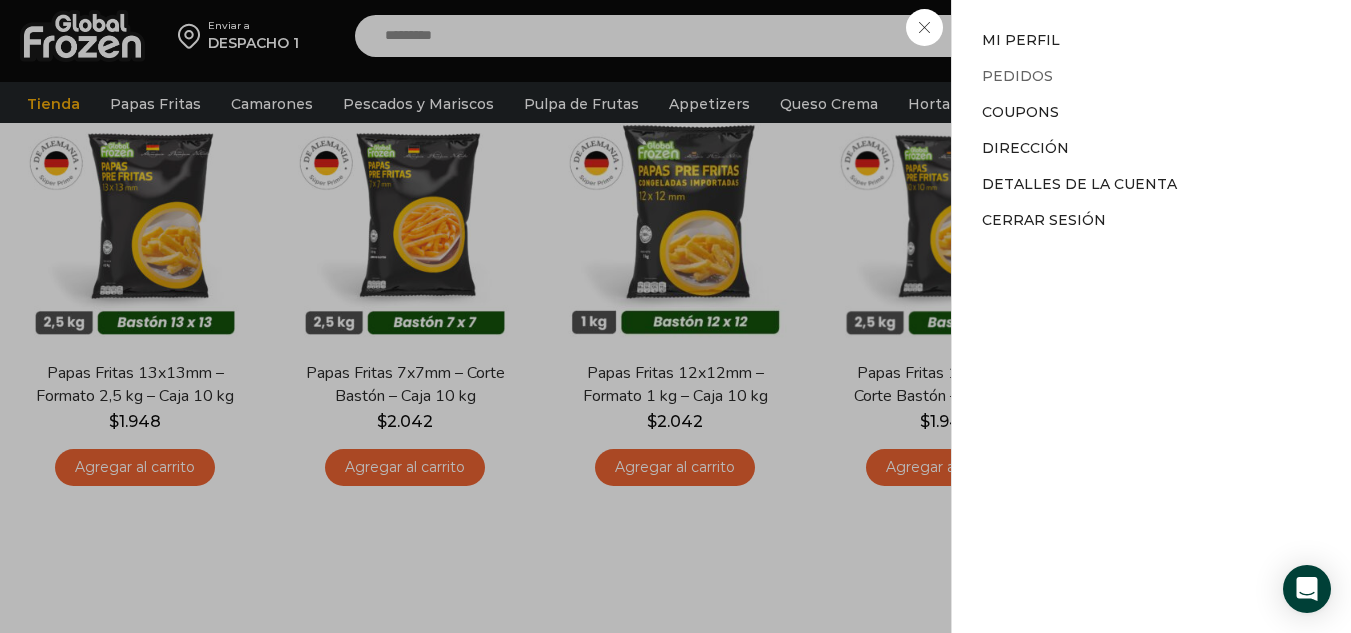 click on "Pedidos" at bounding box center (1017, 76) 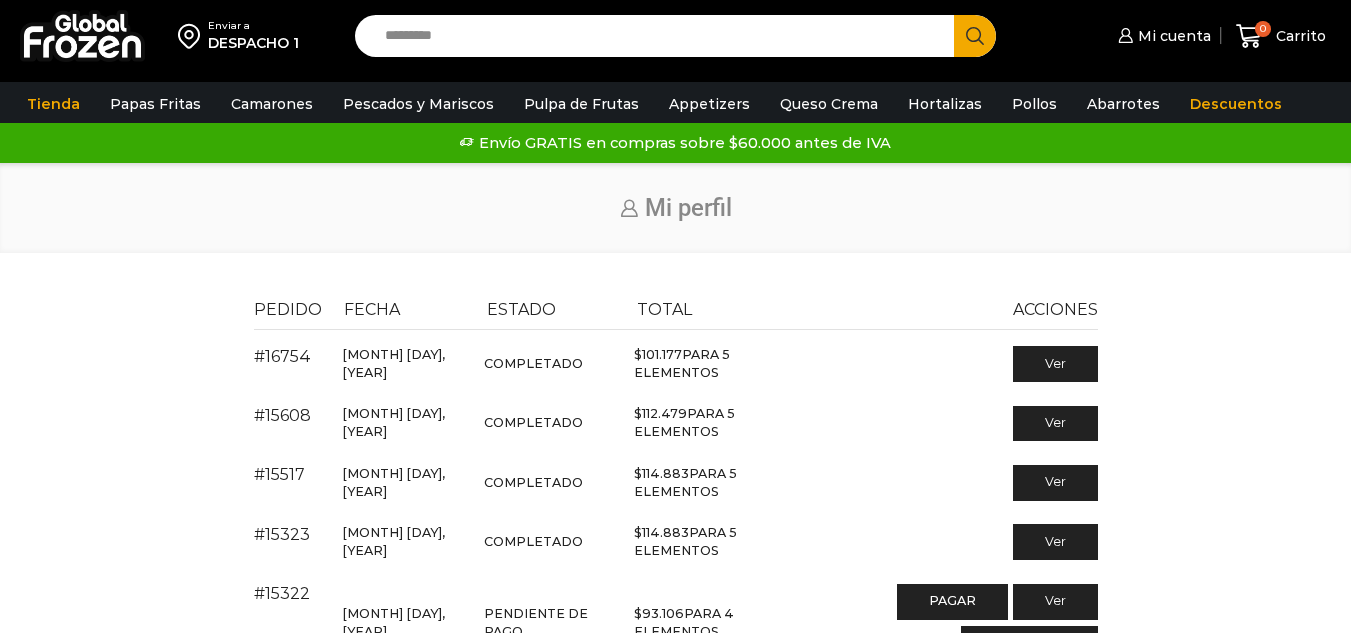 scroll, scrollTop: 0, scrollLeft: 0, axis: both 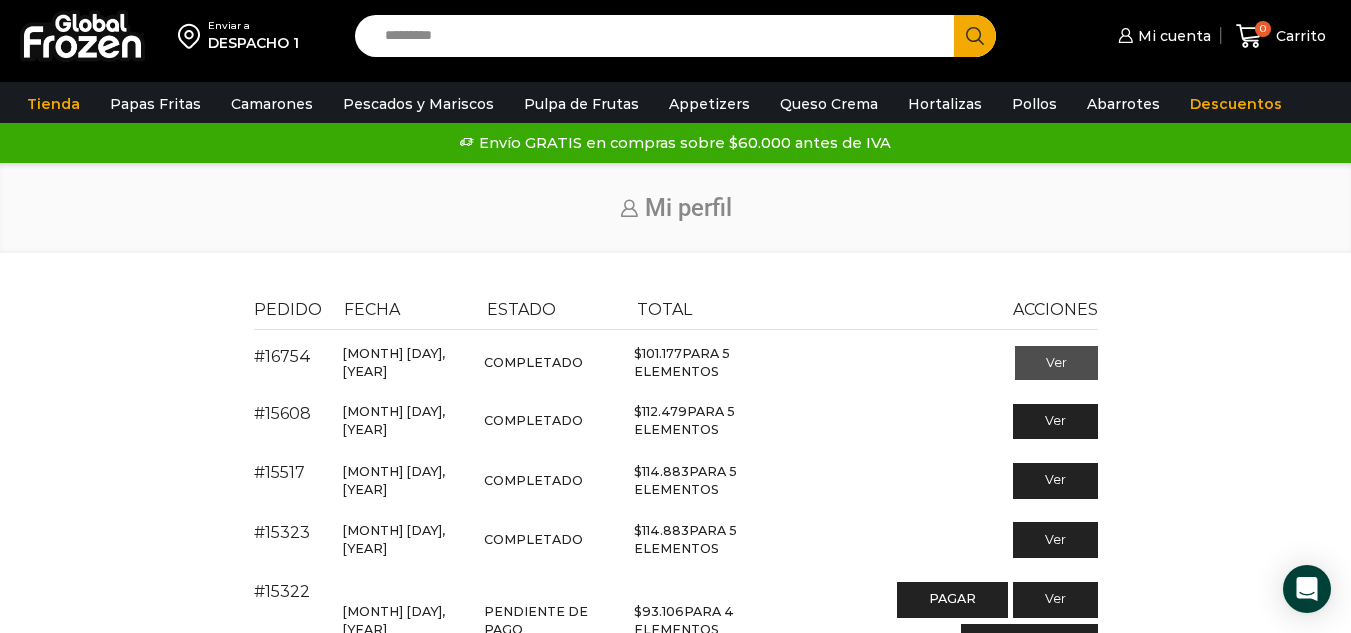 click on "Ver" at bounding box center (1056, 363) 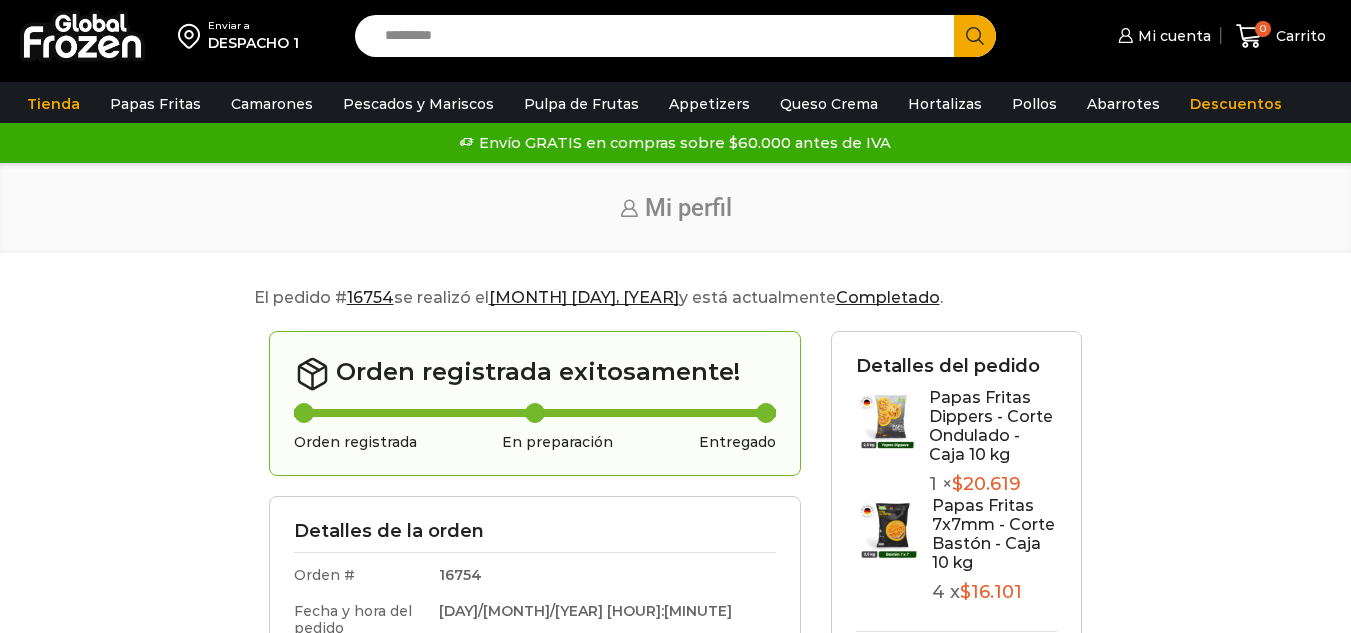 scroll, scrollTop: 0, scrollLeft: 0, axis: both 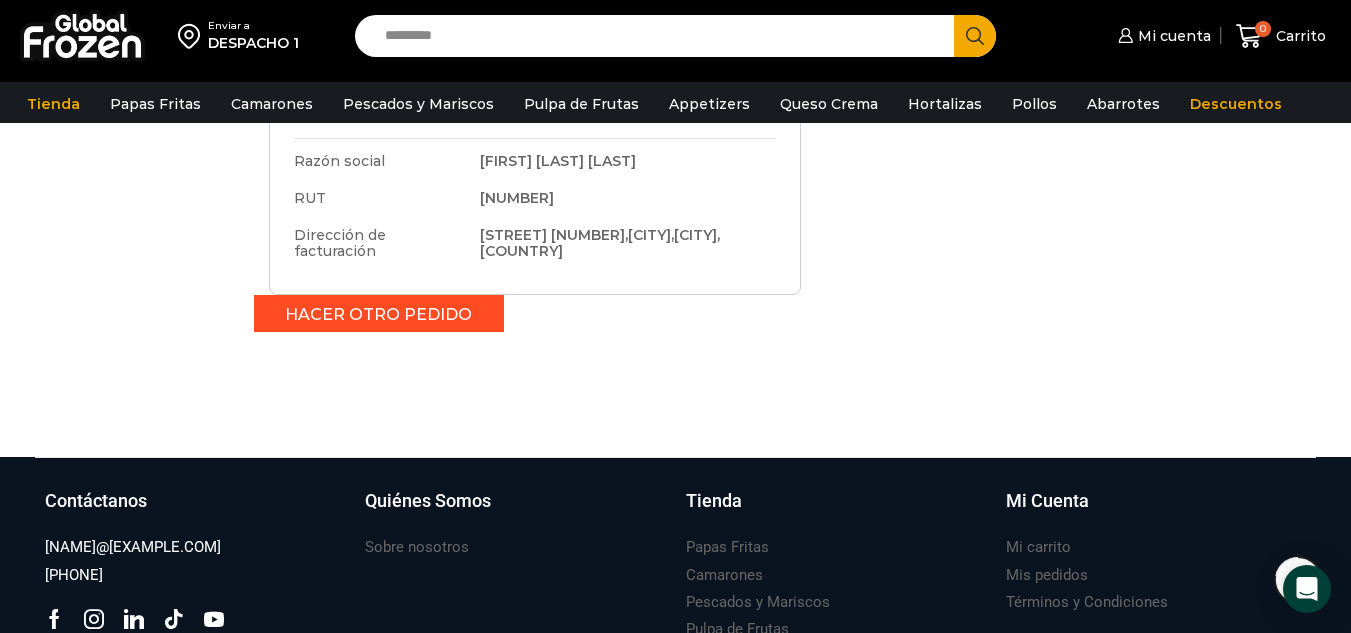 click on "Hacer otro pedido" at bounding box center [379, 313] 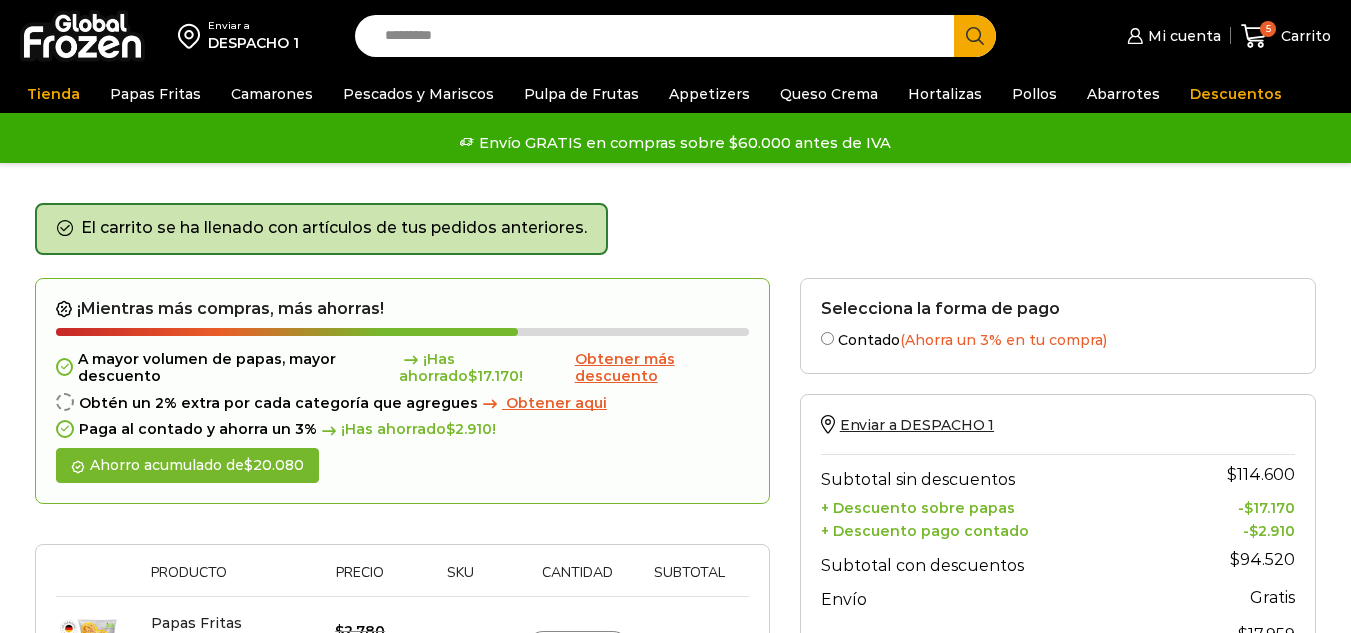 scroll, scrollTop: 0, scrollLeft: 0, axis: both 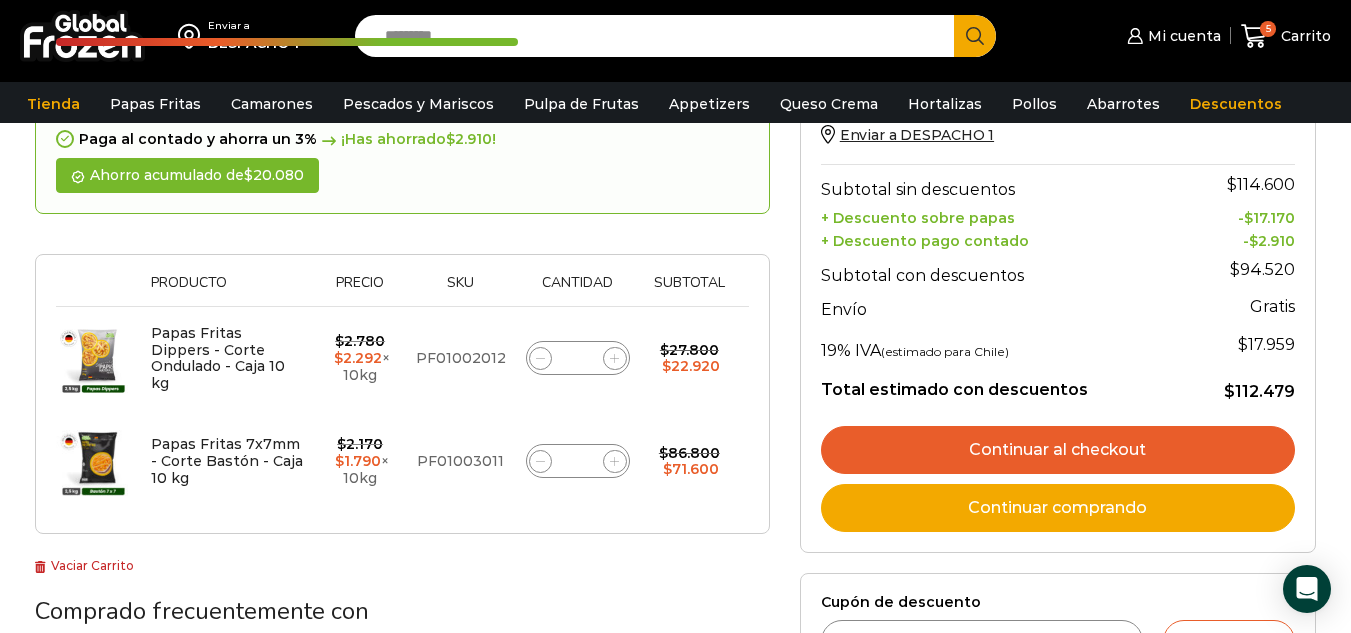 click 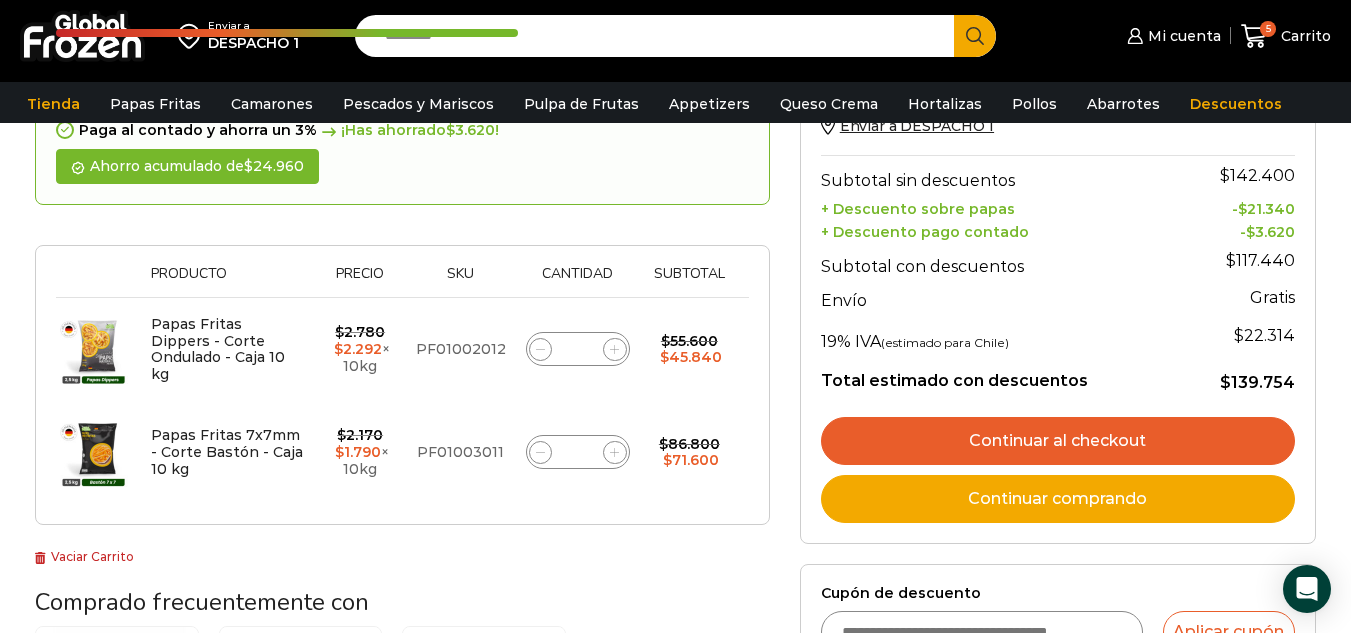 scroll, scrollTop: 413, scrollLeft: 0, axis: vertical 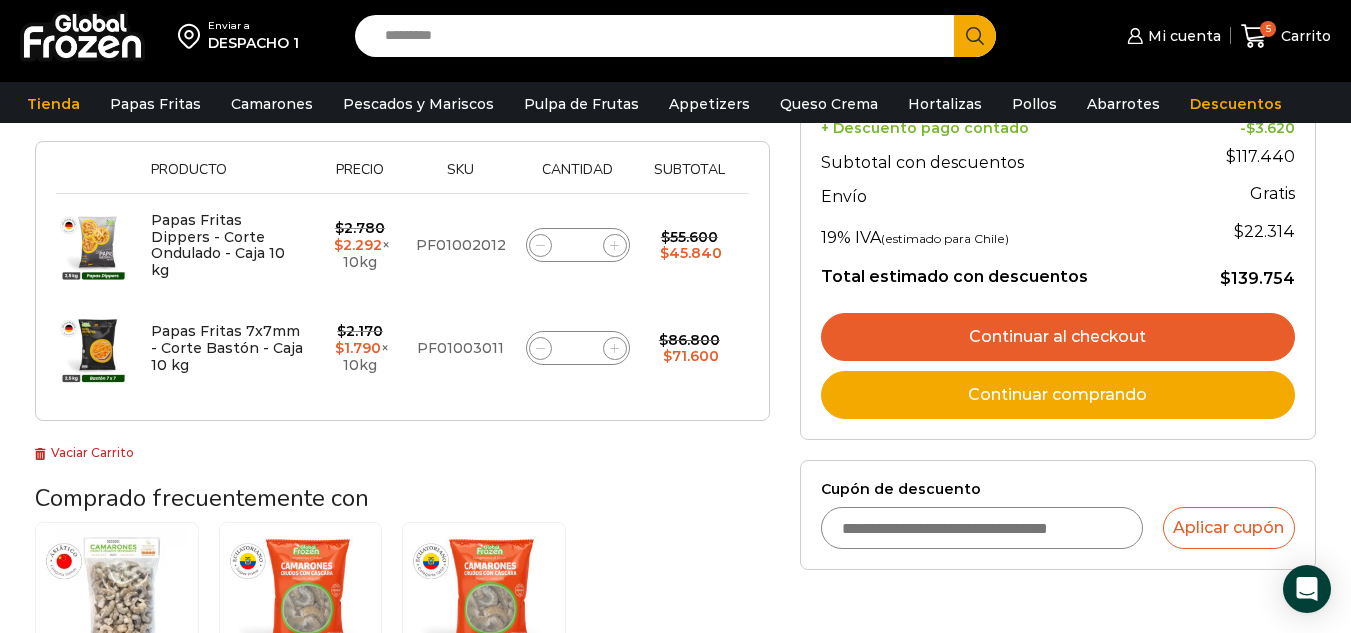 click on "Continuar al checkout" at bounding box center [1058, 337] 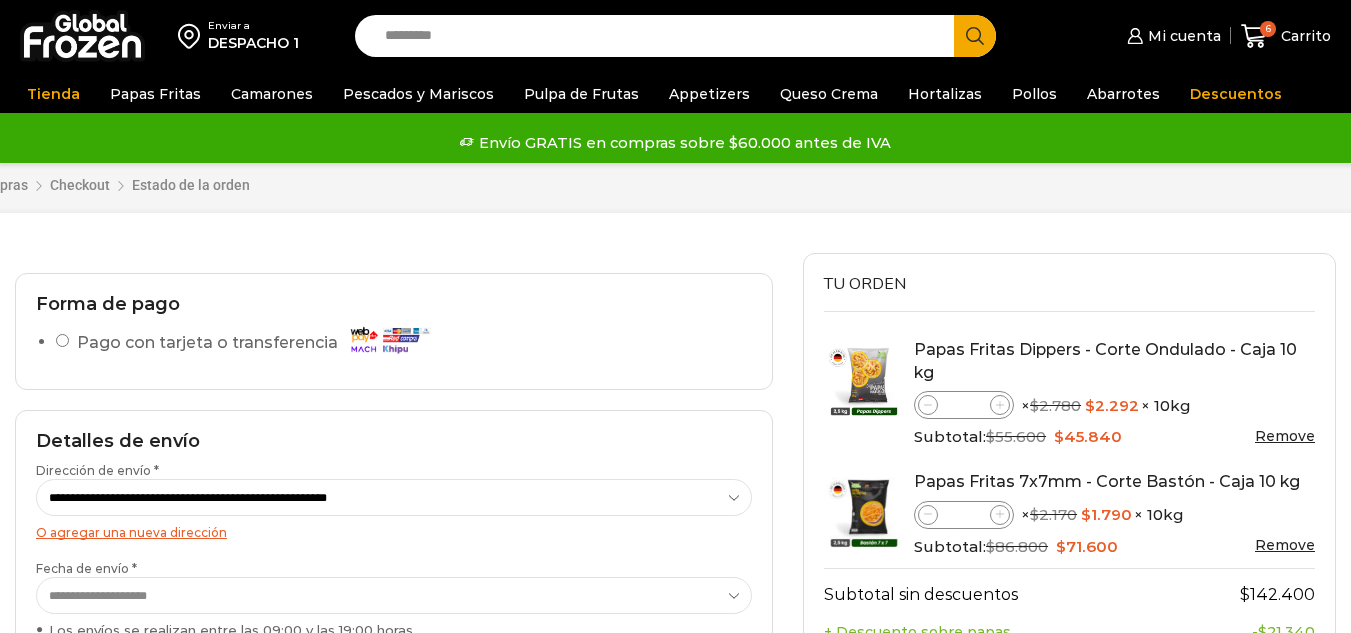 scroll, scrollTop: 0, scrollLeft: 0, axis: both 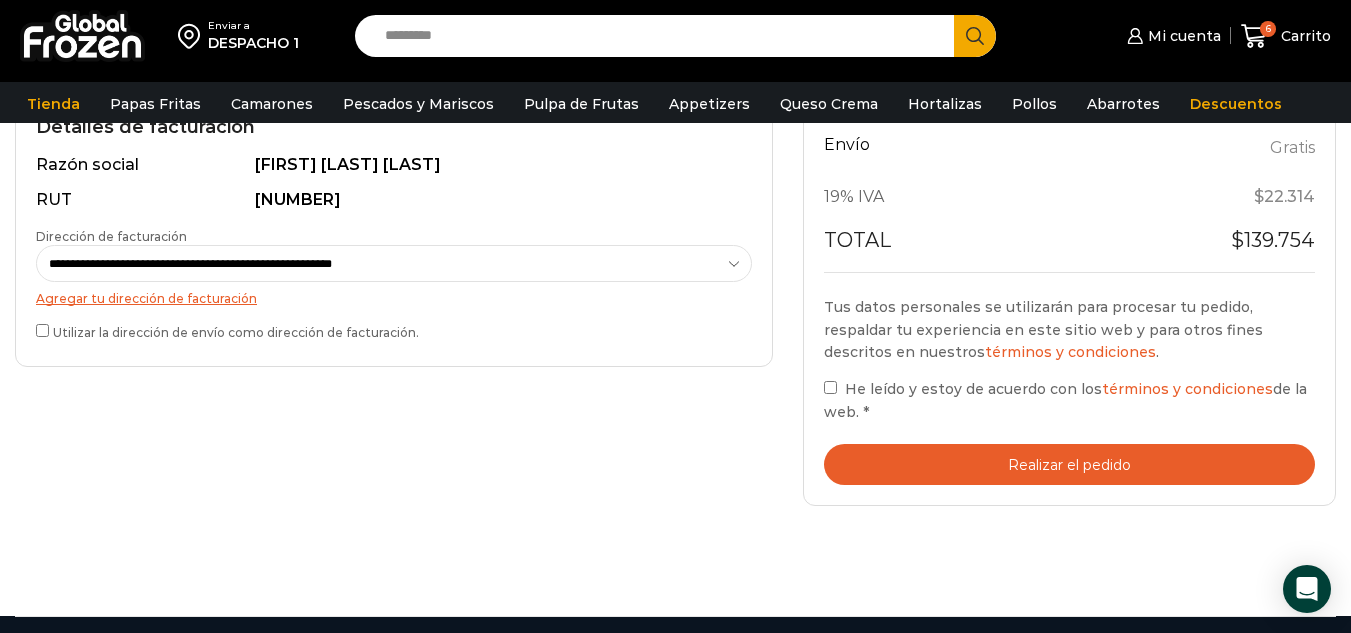 click on "Realizar el pedido" at bounding box center [1069, 464] 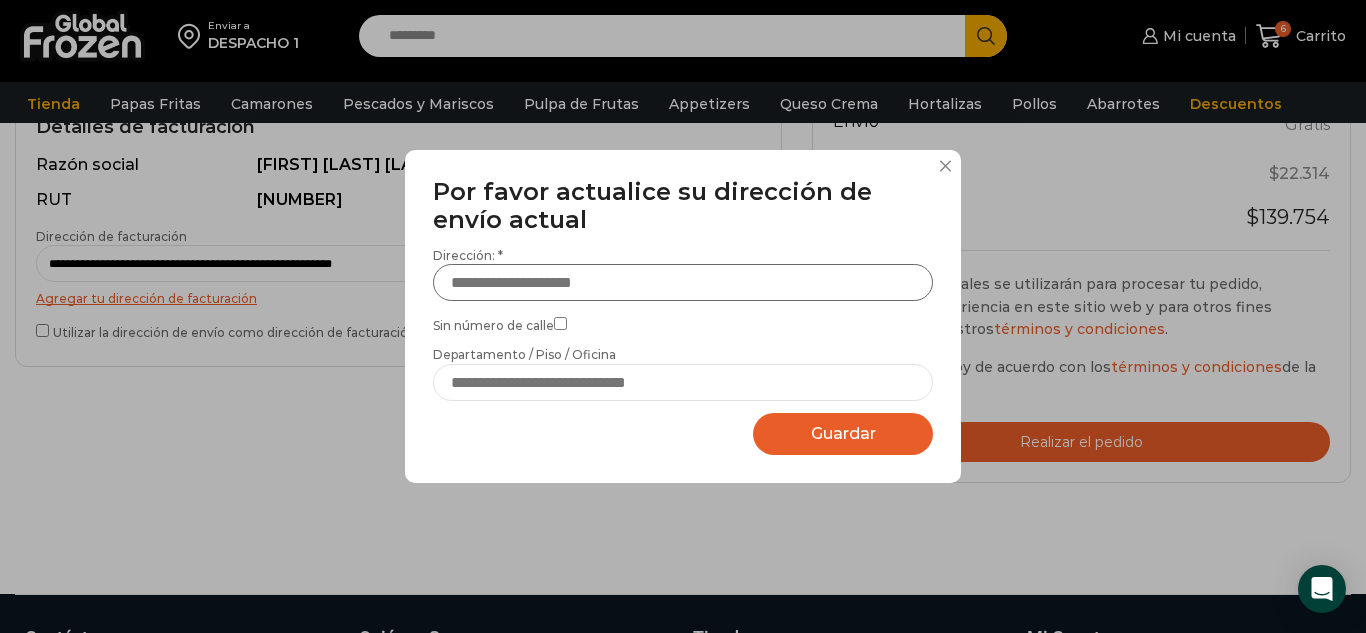 click on "Dirección: *" at bounding box center (683, 282) 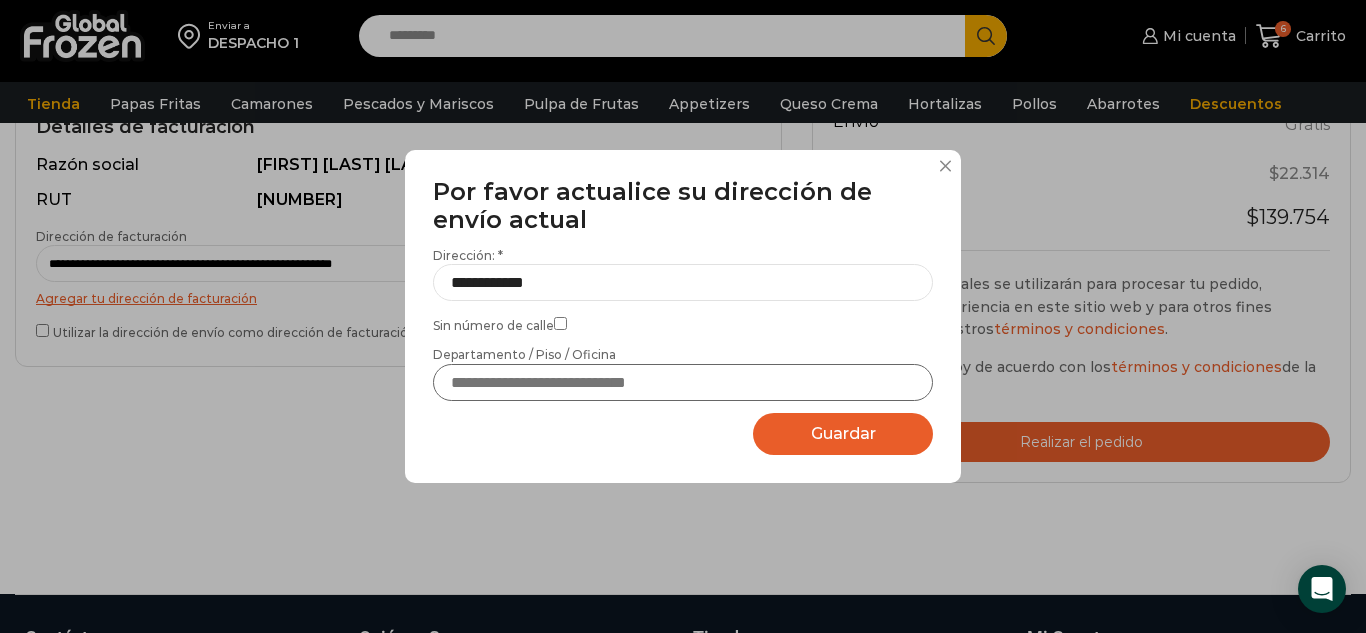 click on "Departamento / Piso / Oficina" at bounding box center [683, 382] 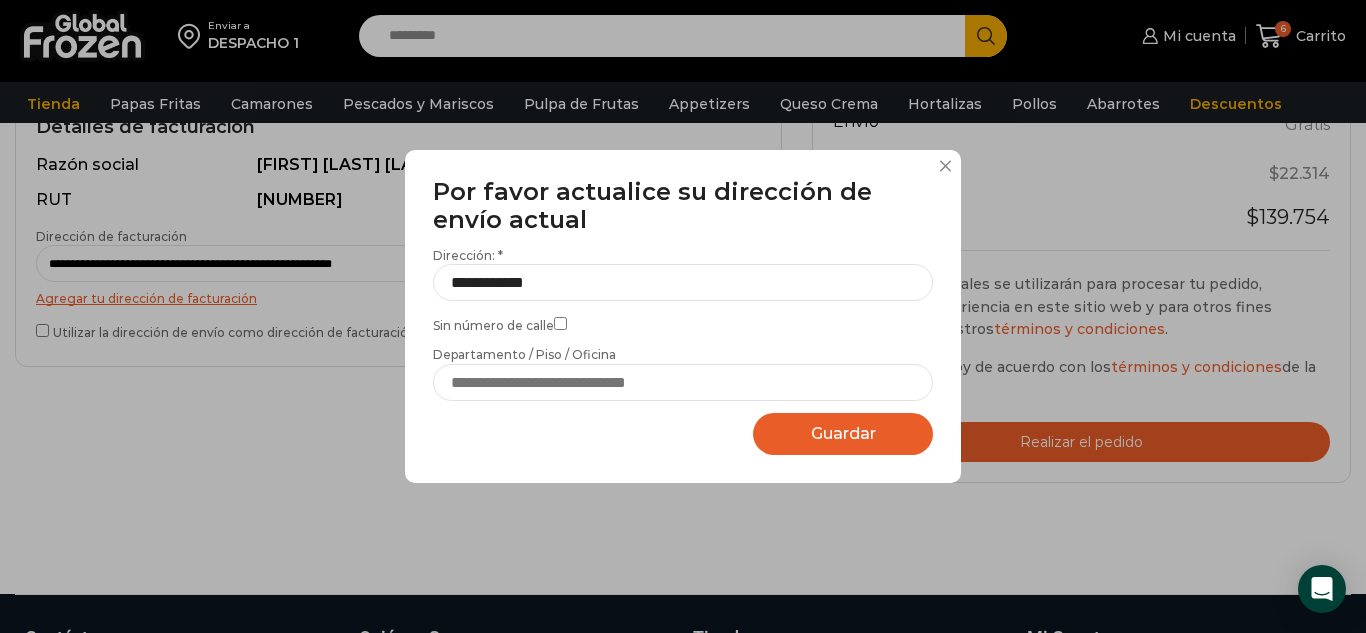 click on "Guardar Guardando..." at bounding box center [843, 434] 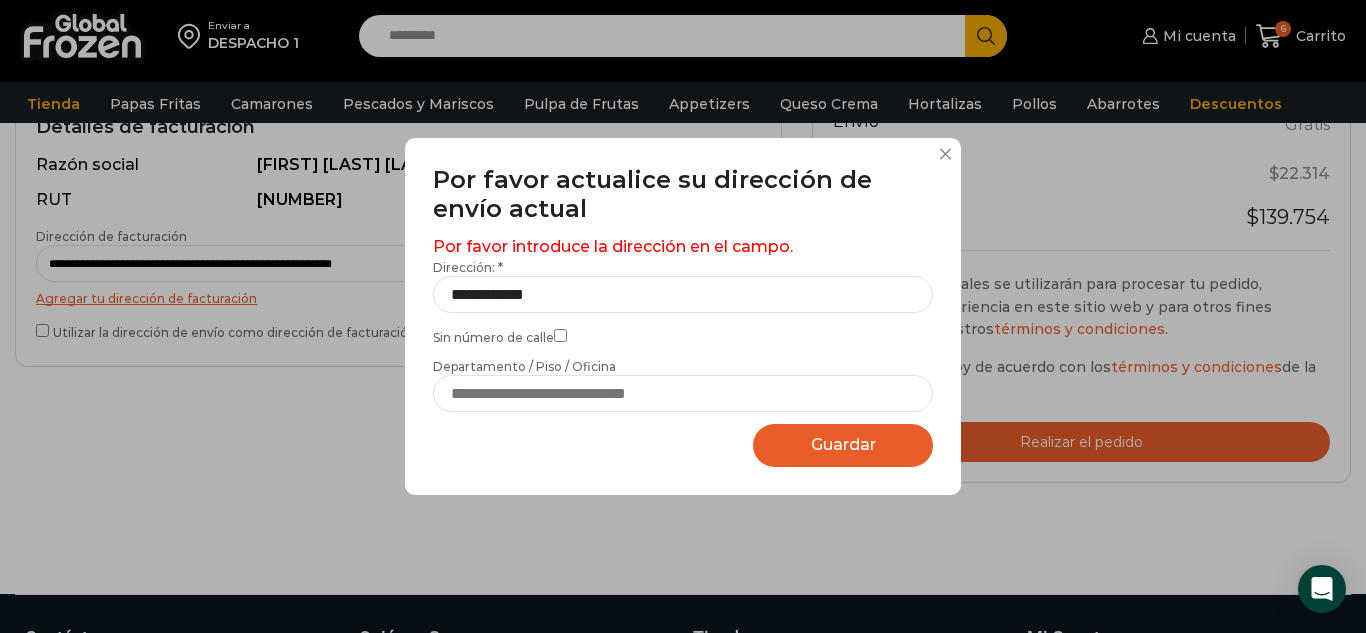 click on "Guardar Guardando..." at bounding box center (843, 445) 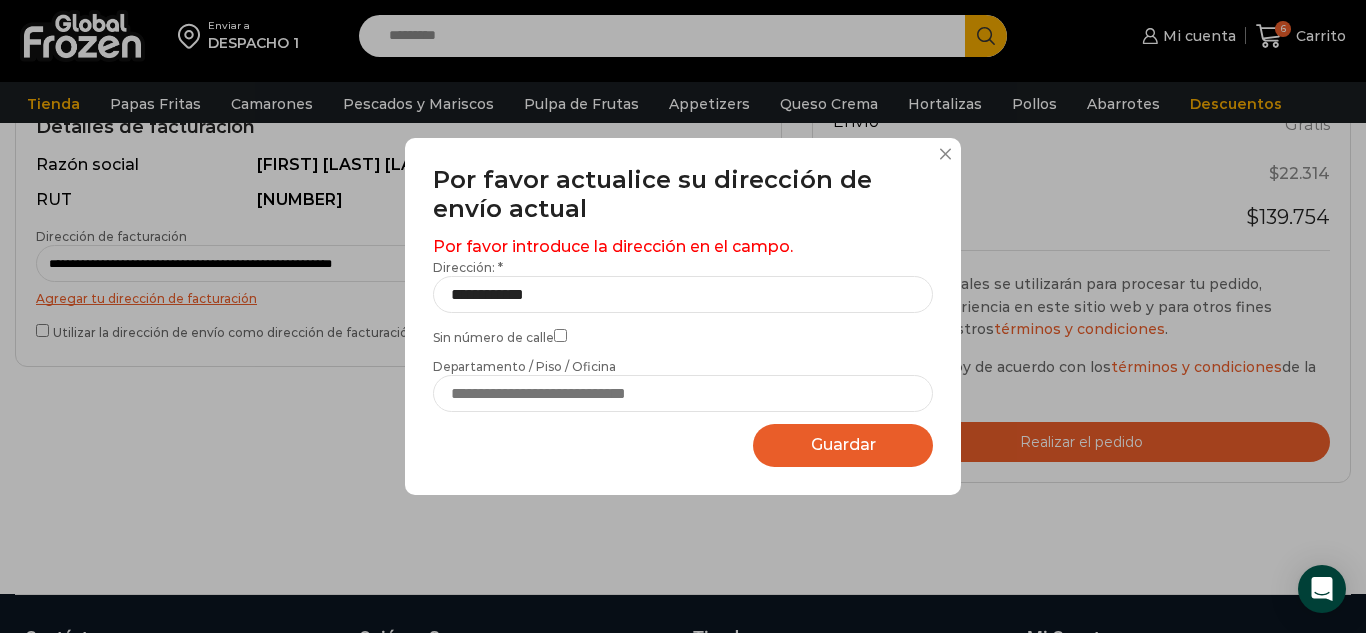 click on "Guardar" at bounding box center (843, 444) 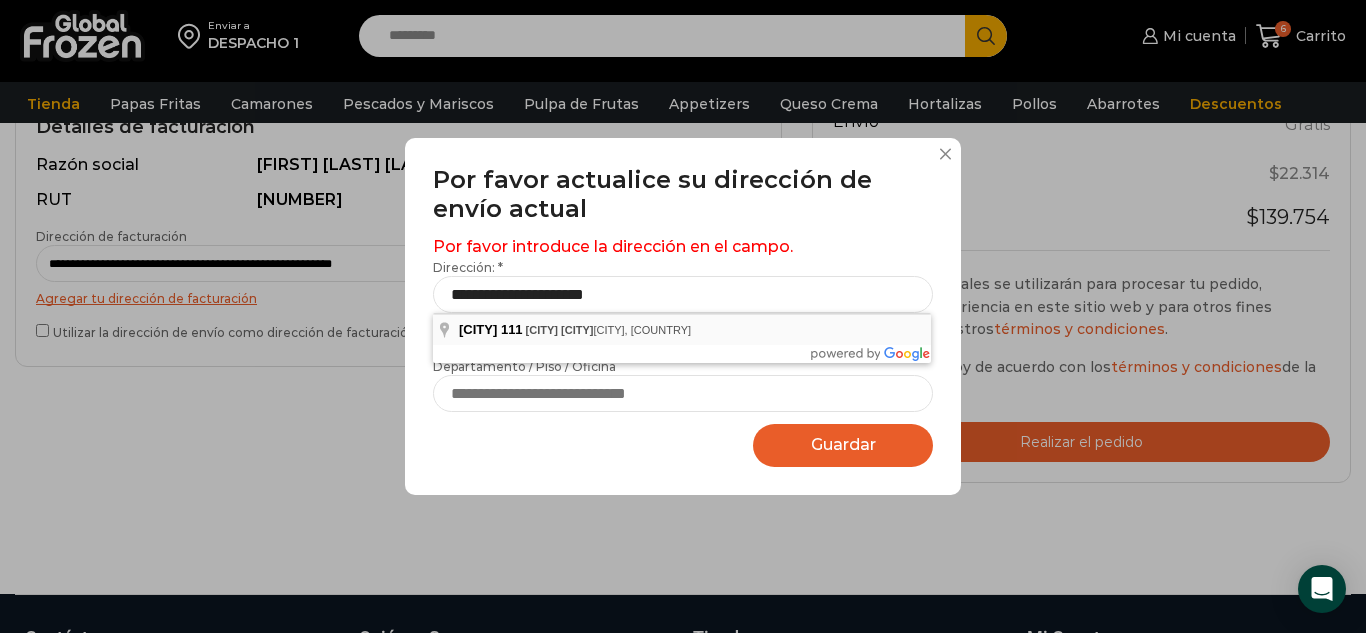 type on "**********" 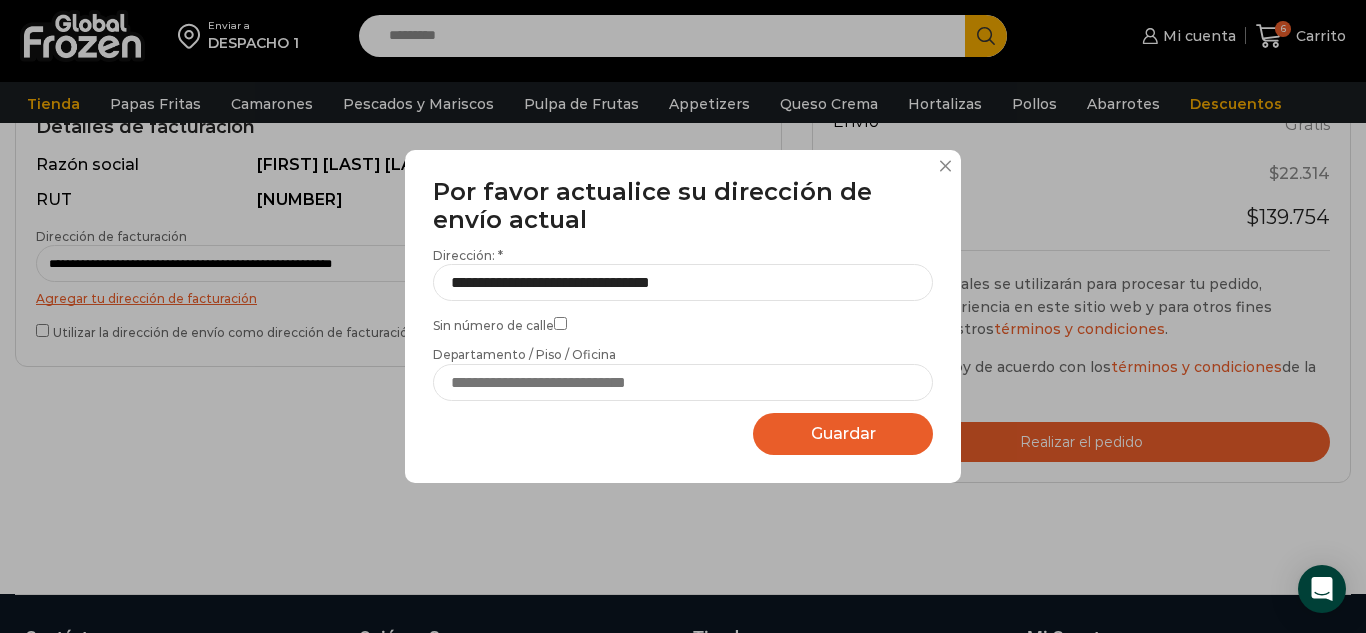 click on "Guardar Guardando..." at bounding box center (843, 434) 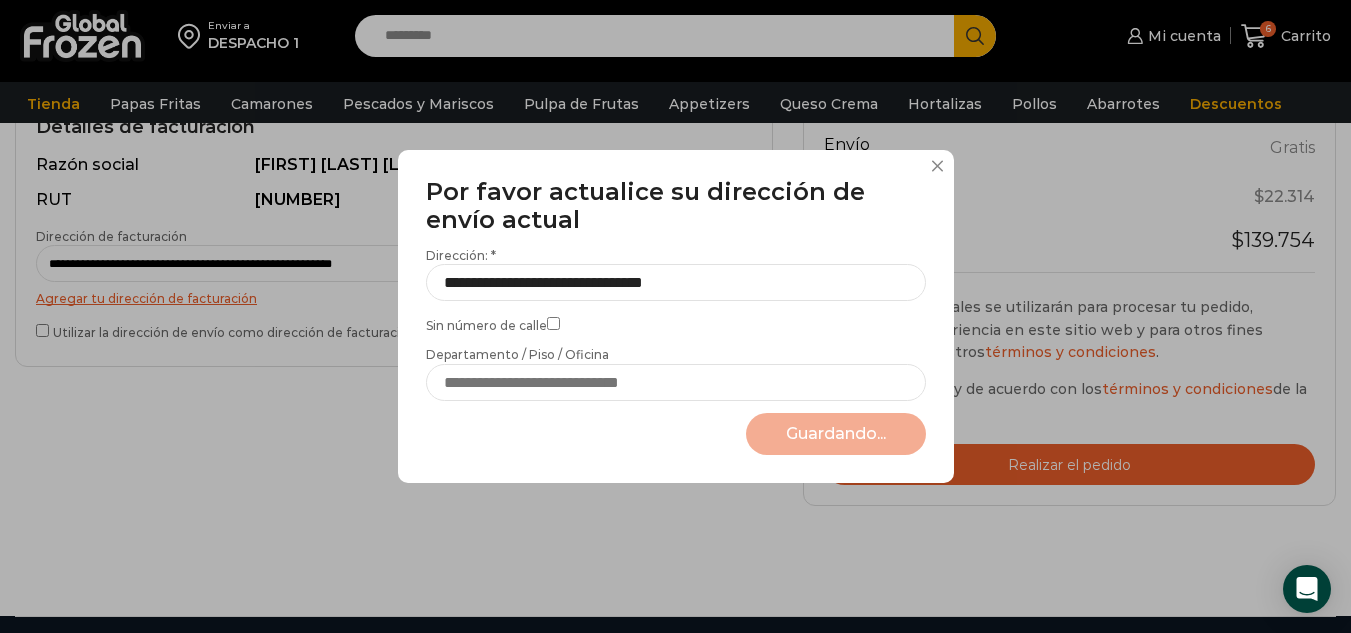 select on "*******" 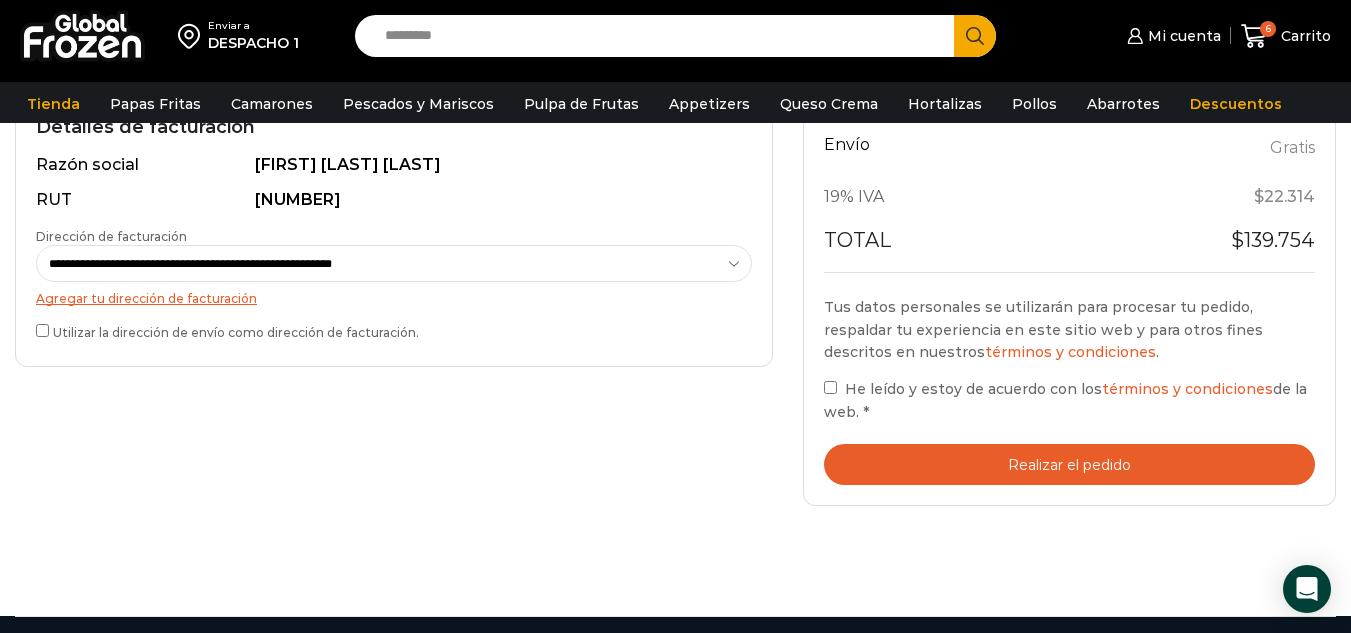 click on "Realizar el pedido" at bounding box center [1069, 464] 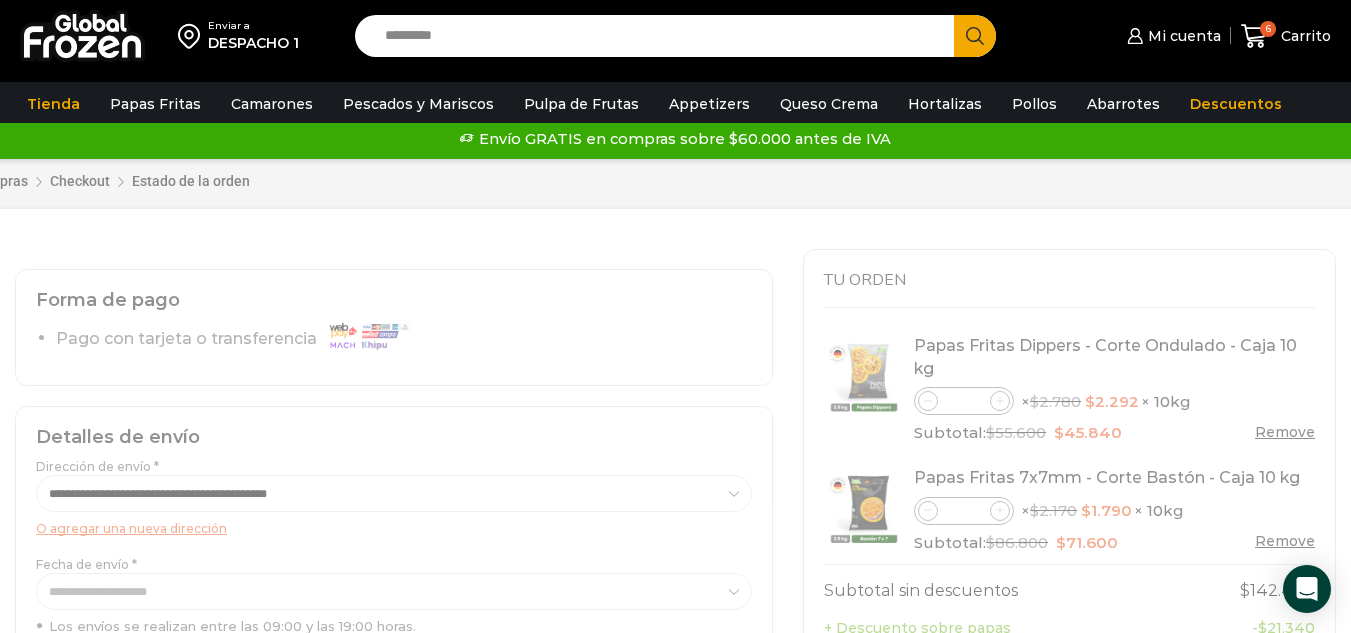 scroll, scrollTop: 0, scrollLeft: 0, axis: both 